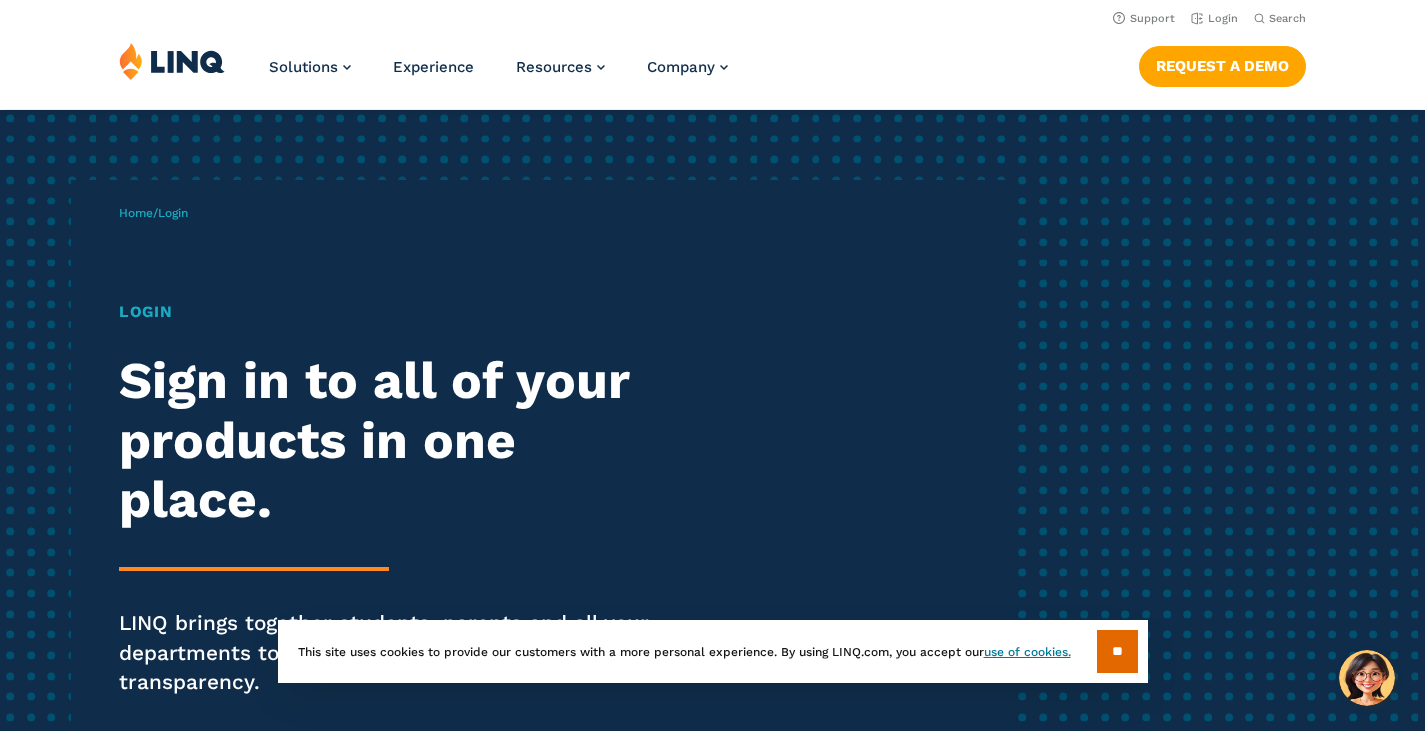 scroll, scrollTop: 0, scrollLeft: 0, axis: both 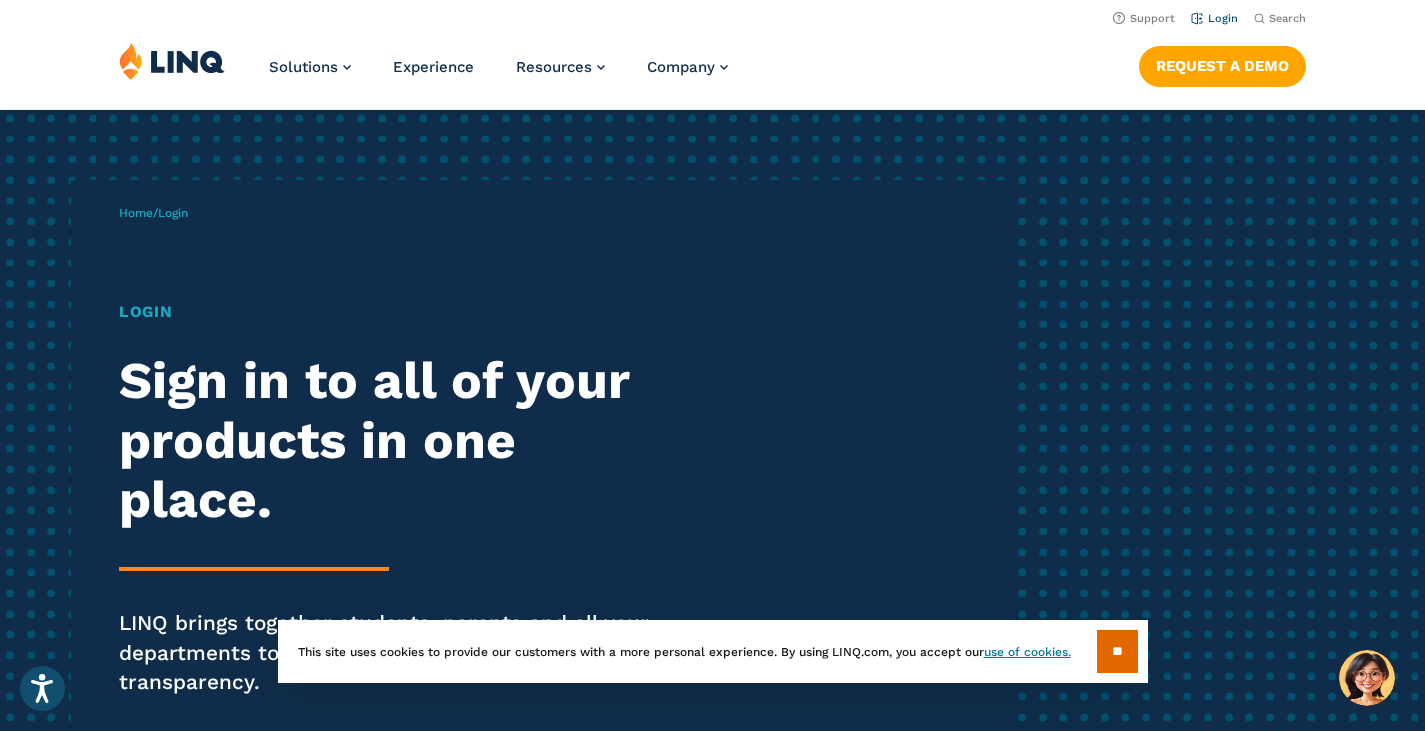click on "Login" at bounding box center (1214, 18) 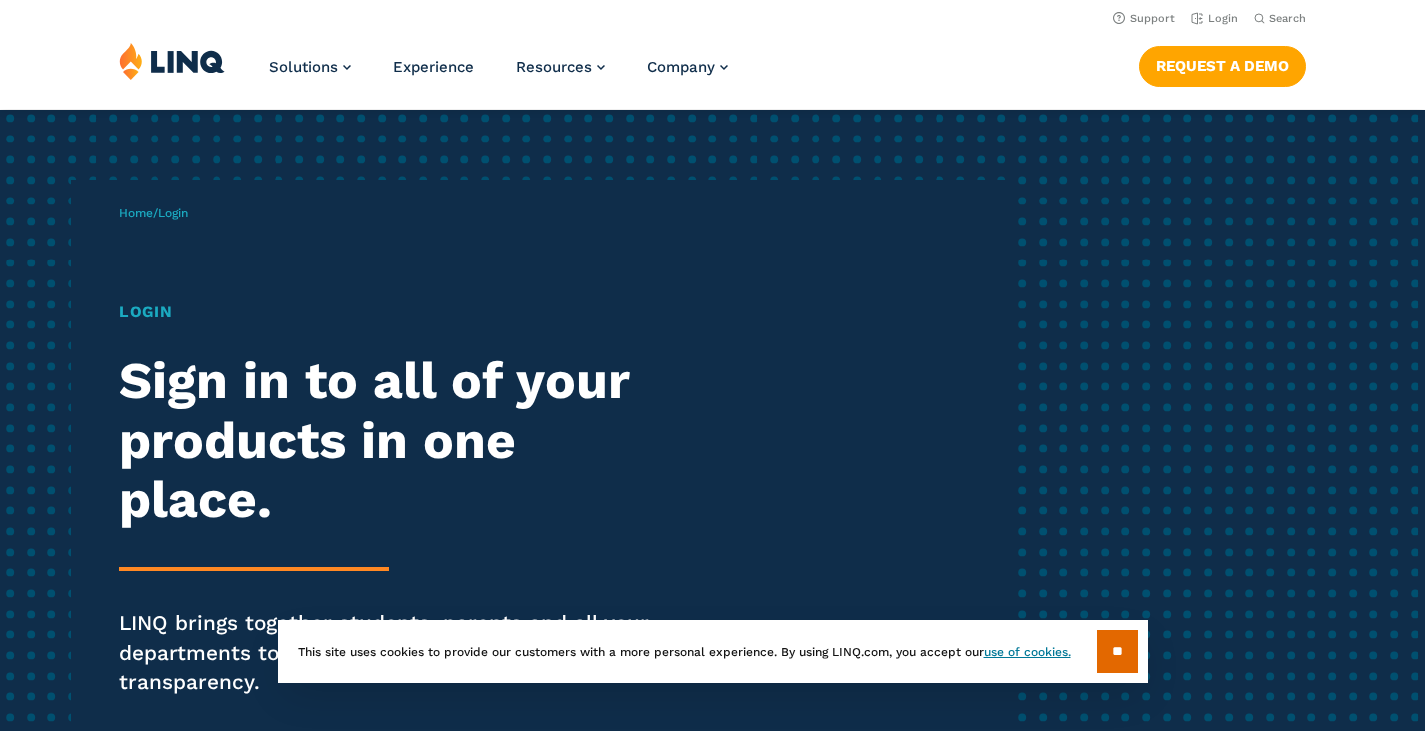 scroll, scrollTop: 0, scrollLeft: 0, axis: both 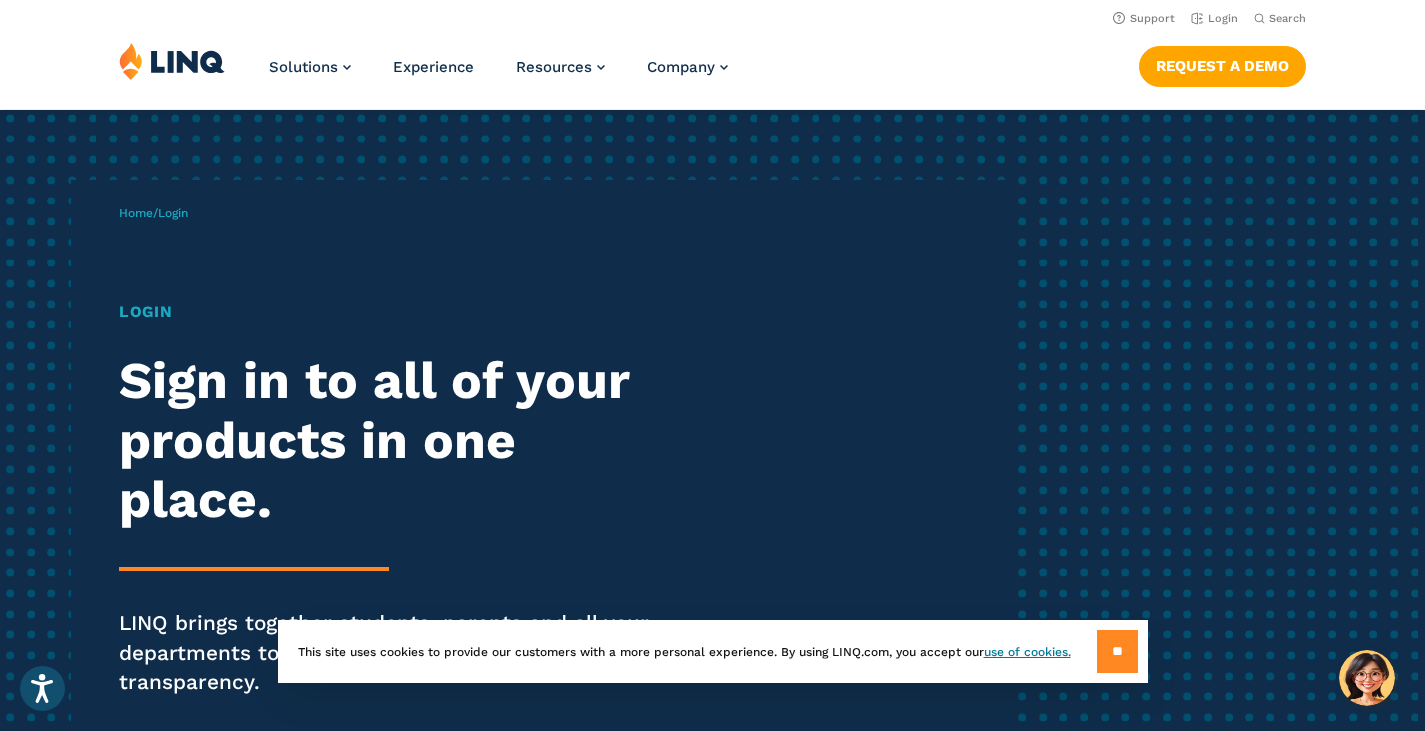 click on "**" at bounding box center (1117, 651) 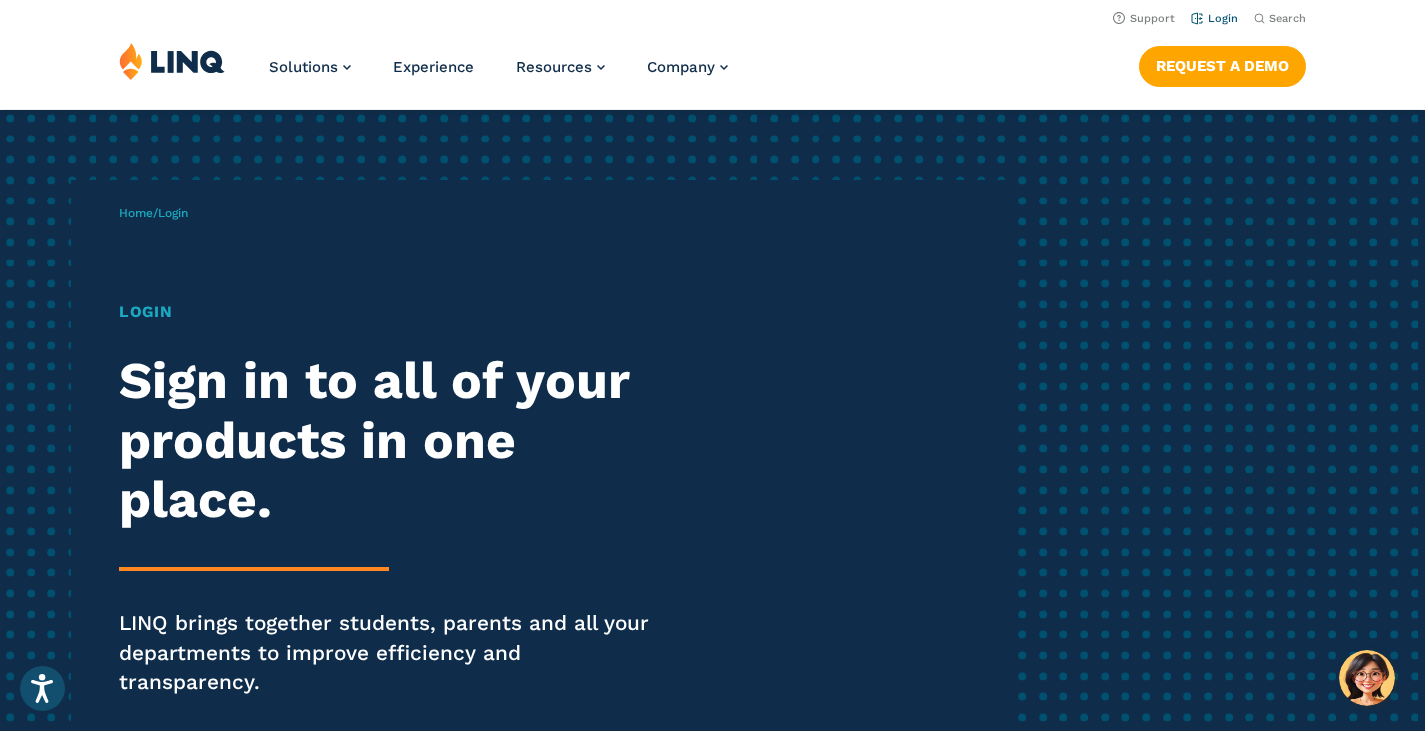 click on "Login" at bounding box center (1214, 18) 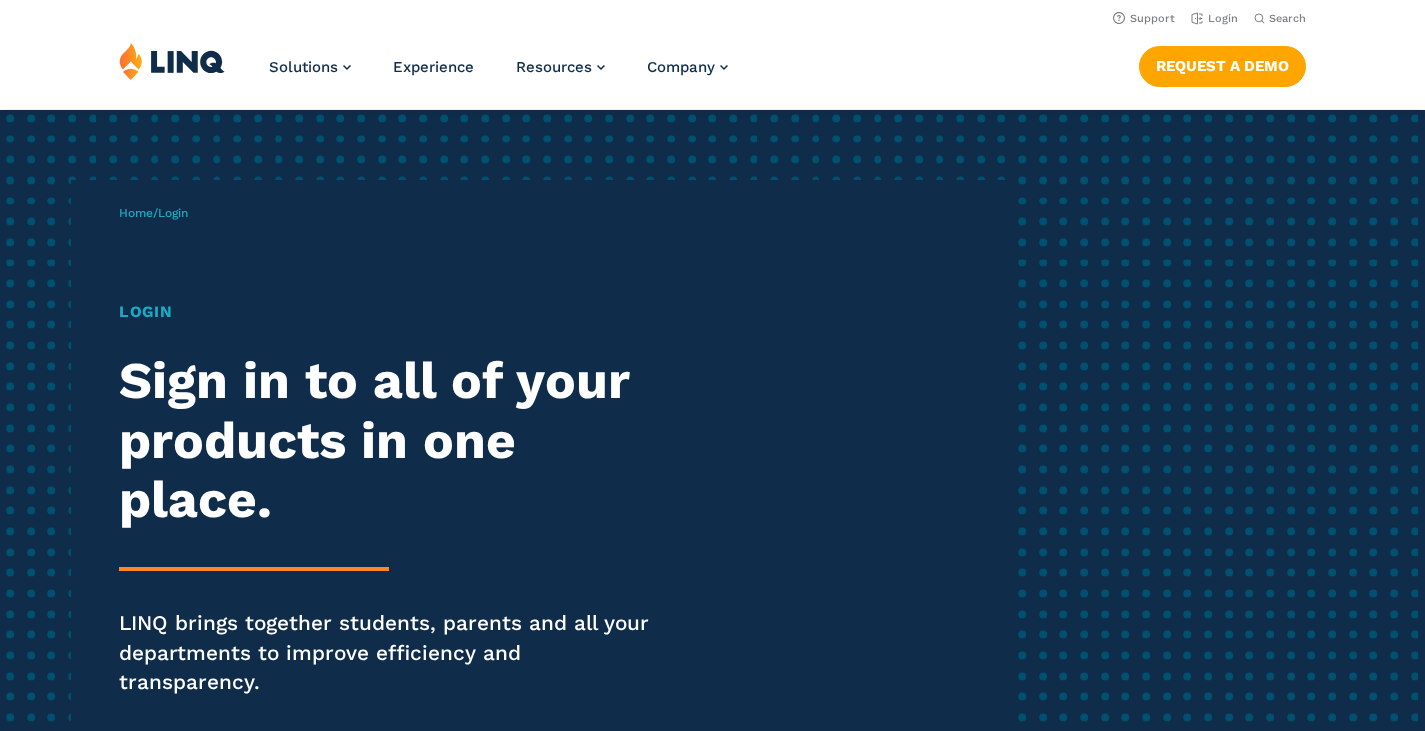 scroll, scrollTop: 0, scrollLeft: 0, axis: both 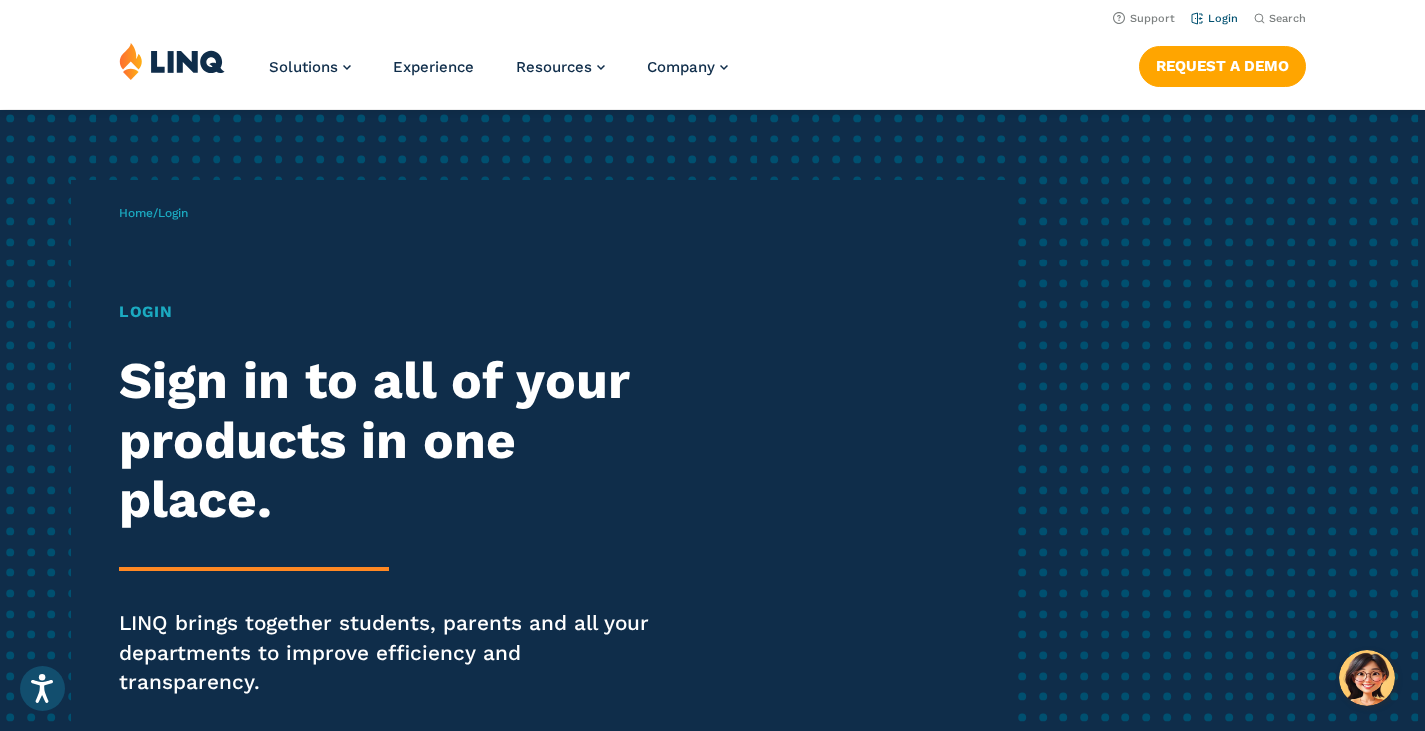 click on "Login" at bounding box center [1214, 18] 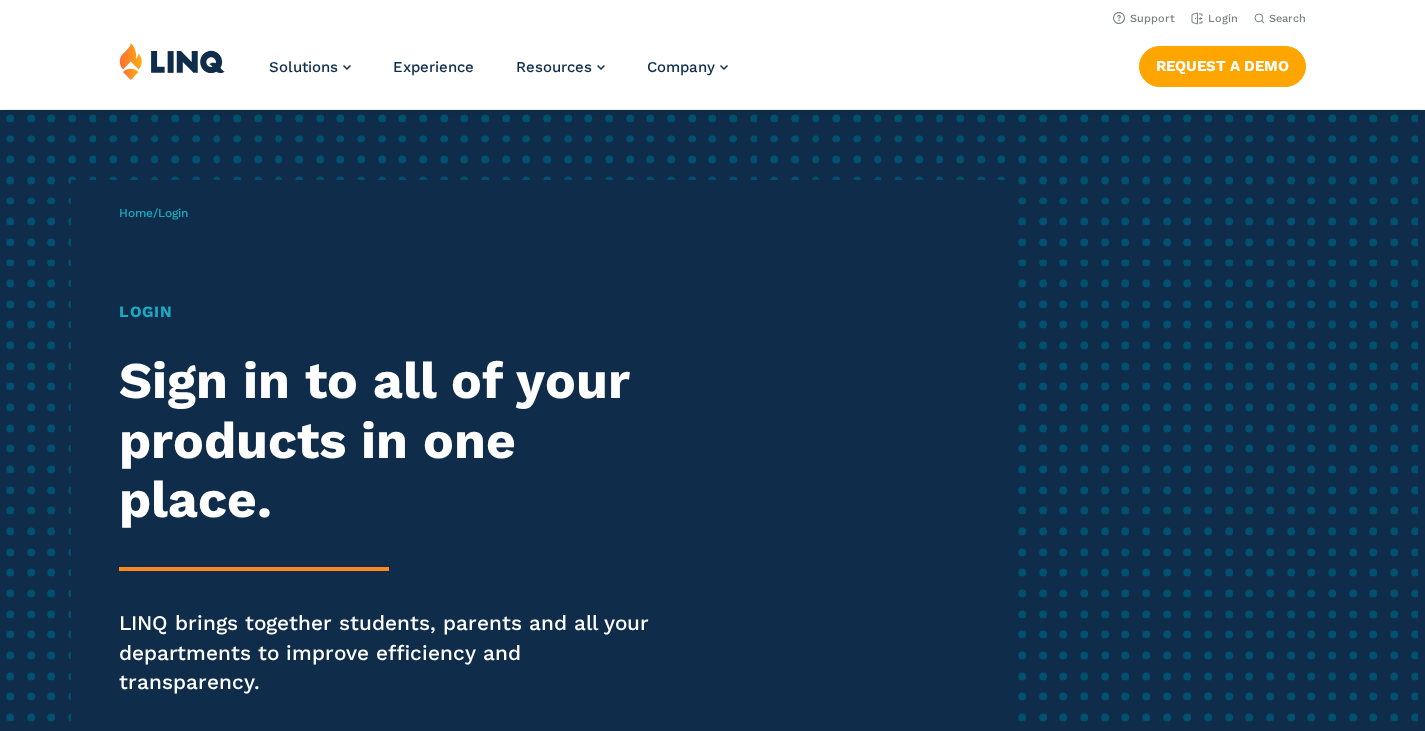 scroll, scrollTop: 0, scrollLeft: 0, axis: both 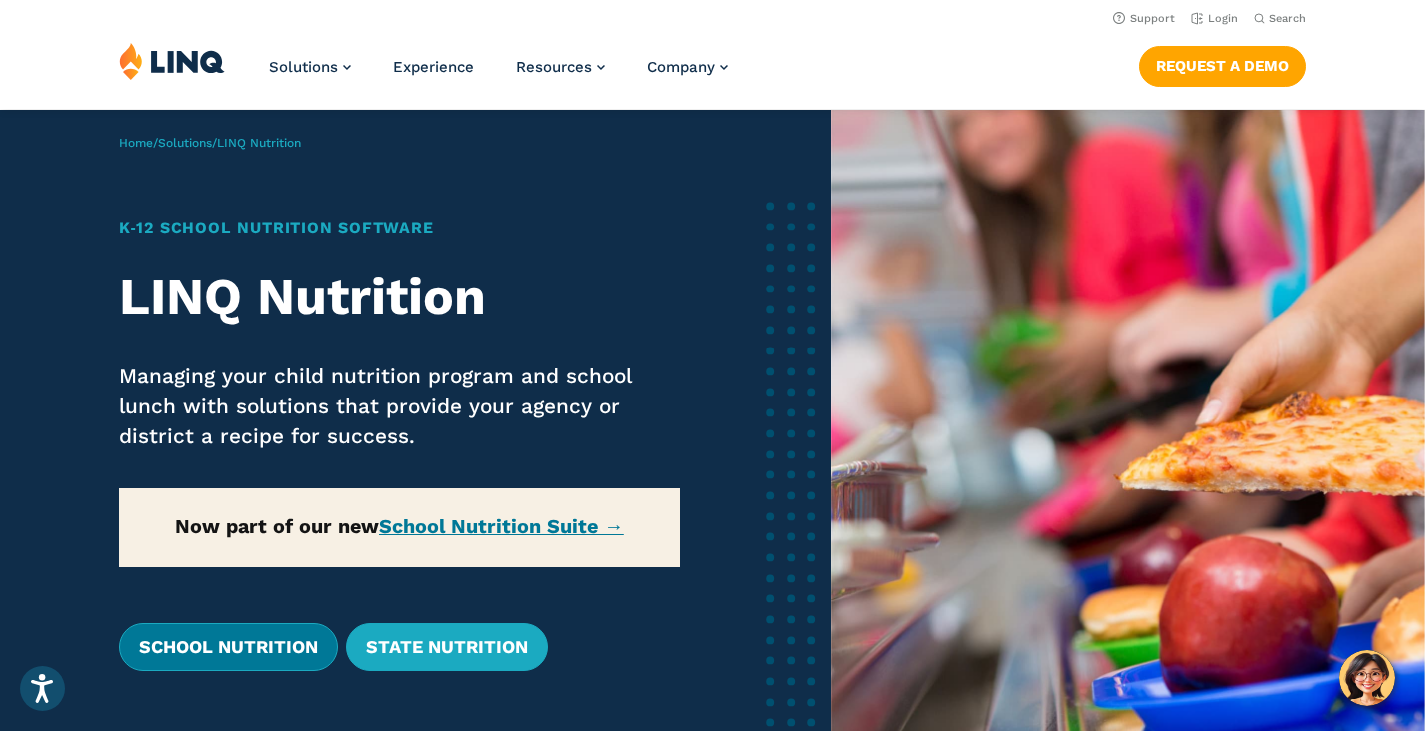 click on "School Nutrition" at bounding box center (228, 647) 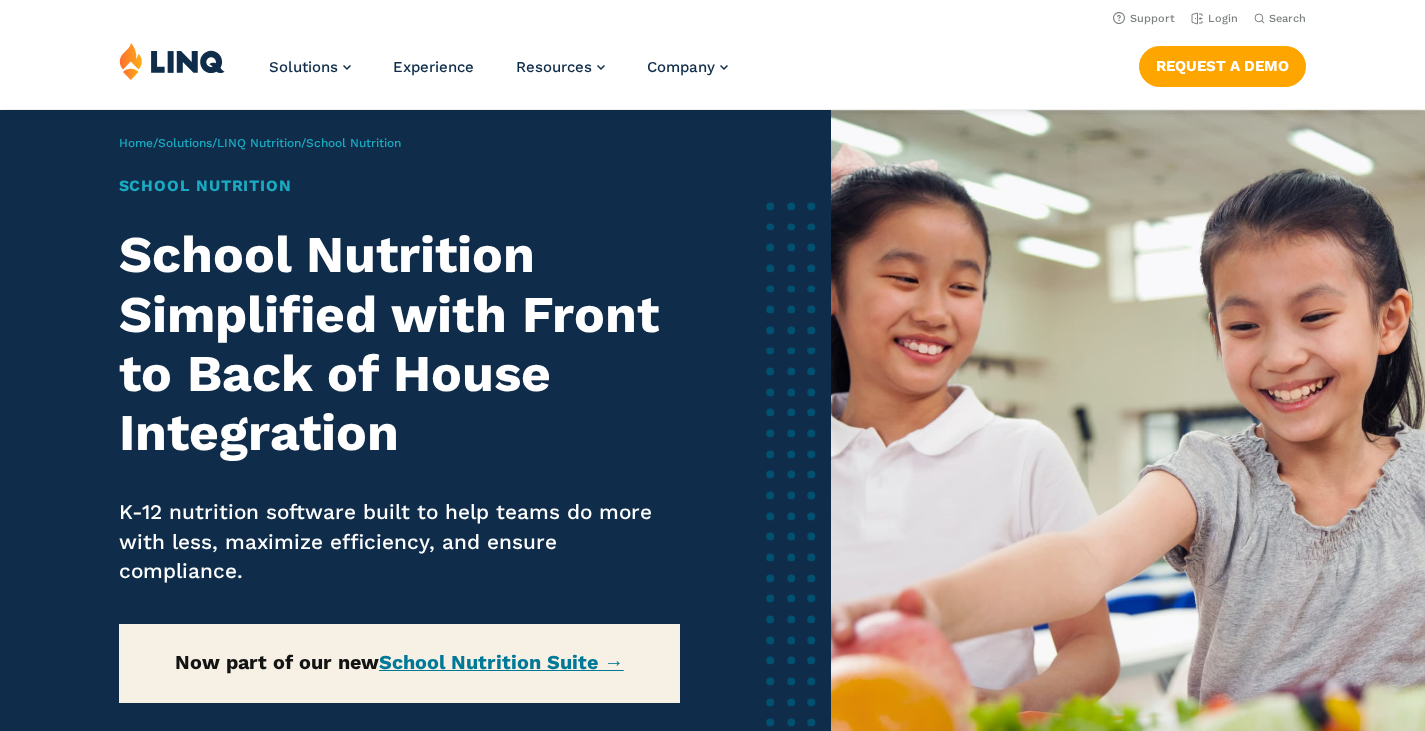 scroll, scrollTop: 0, scrollLeft: 0, axis: both 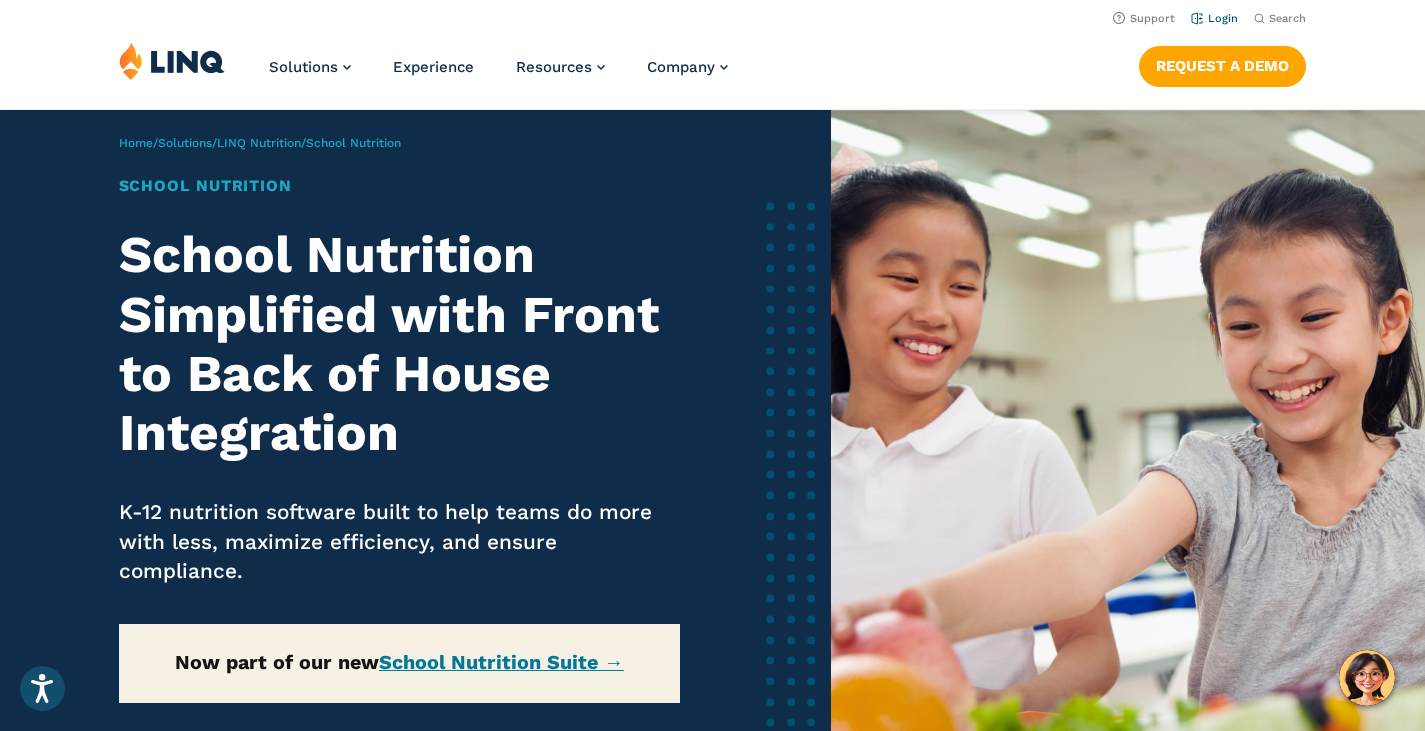 click on "Login" at bounding box center (1214, 18) 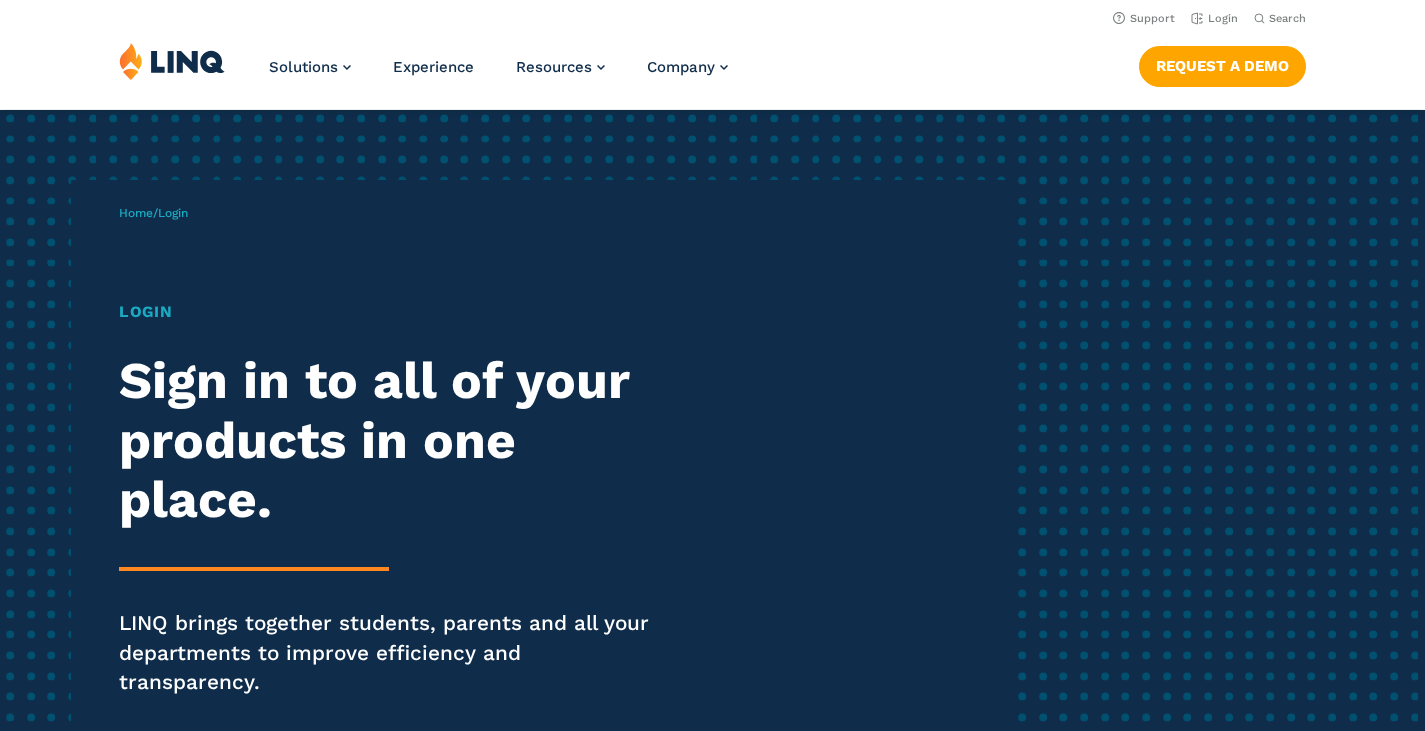 scroll, scrollTop: 0, scrollLeft: 0, axis: both 